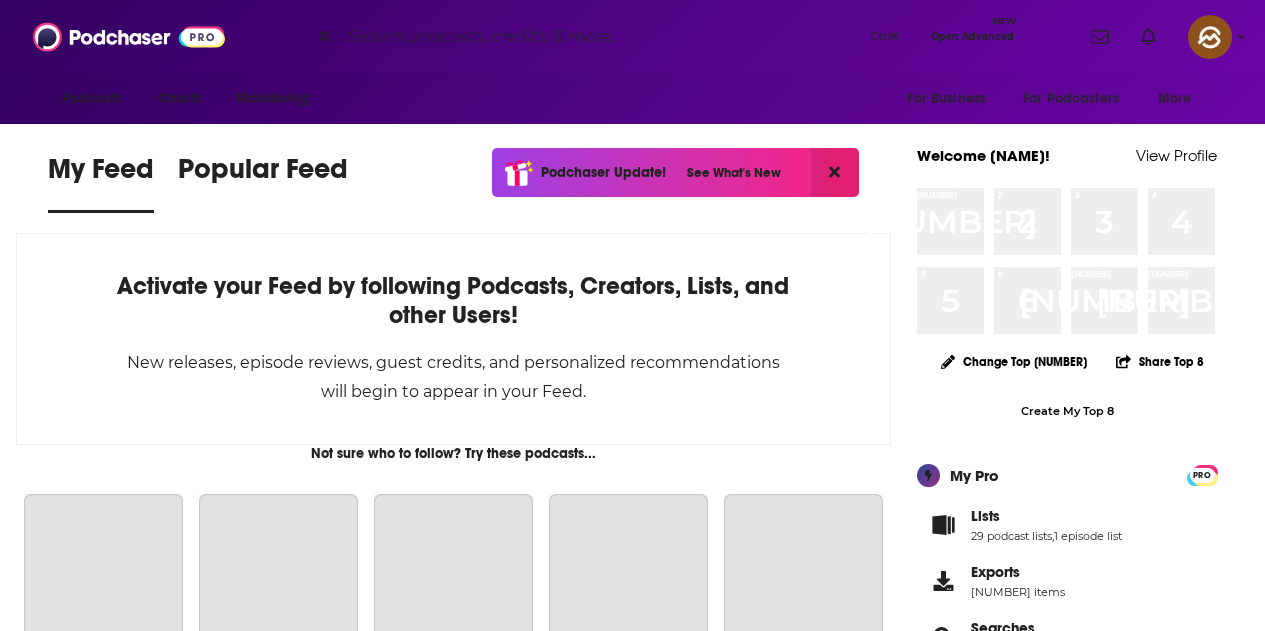 scroll, scrollTop: 0, scrollLeft: 0, axis: both 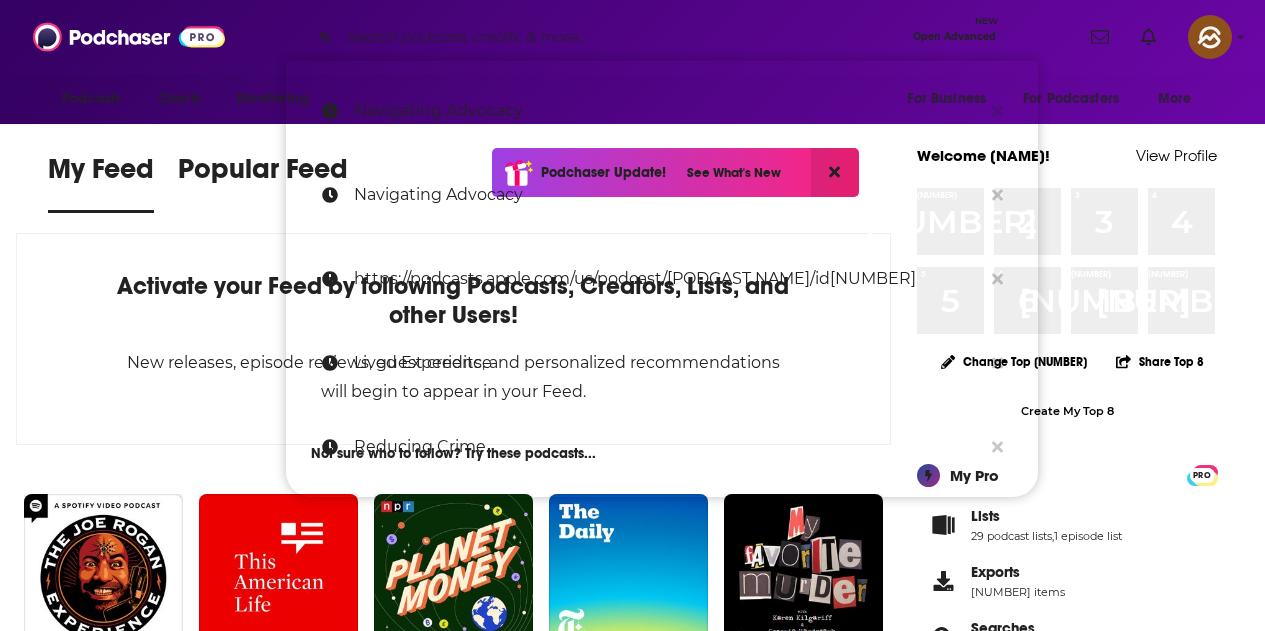 click at bounding box center [622, 37] 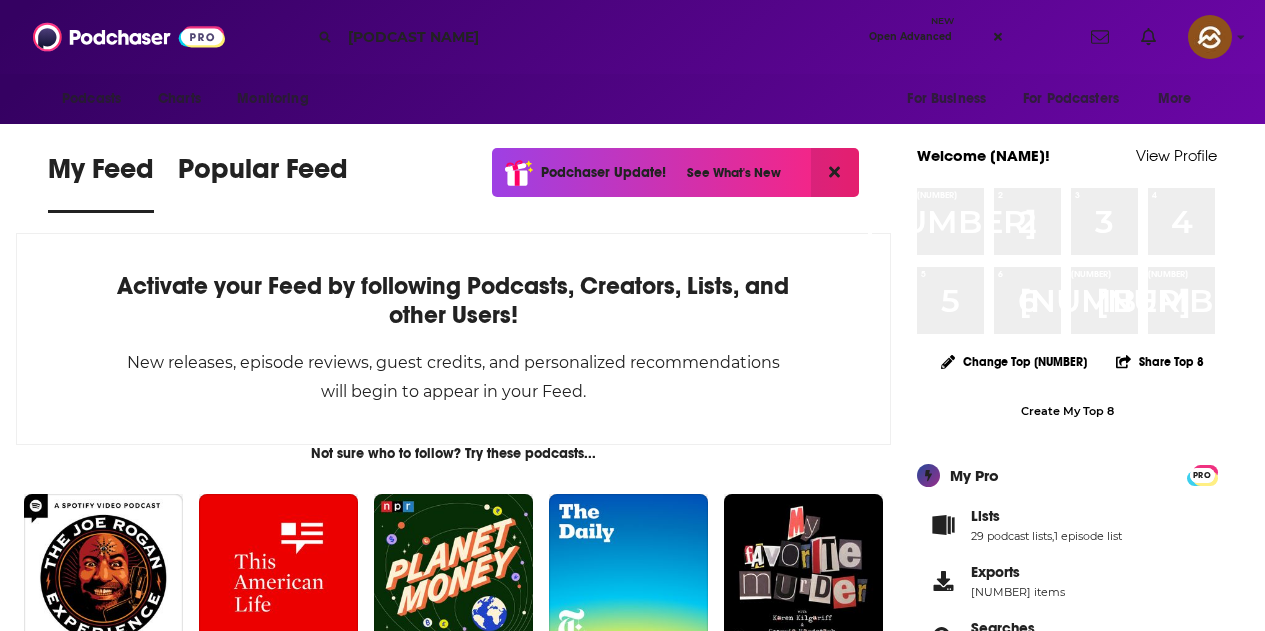 type on "[PODCAST NAME]" 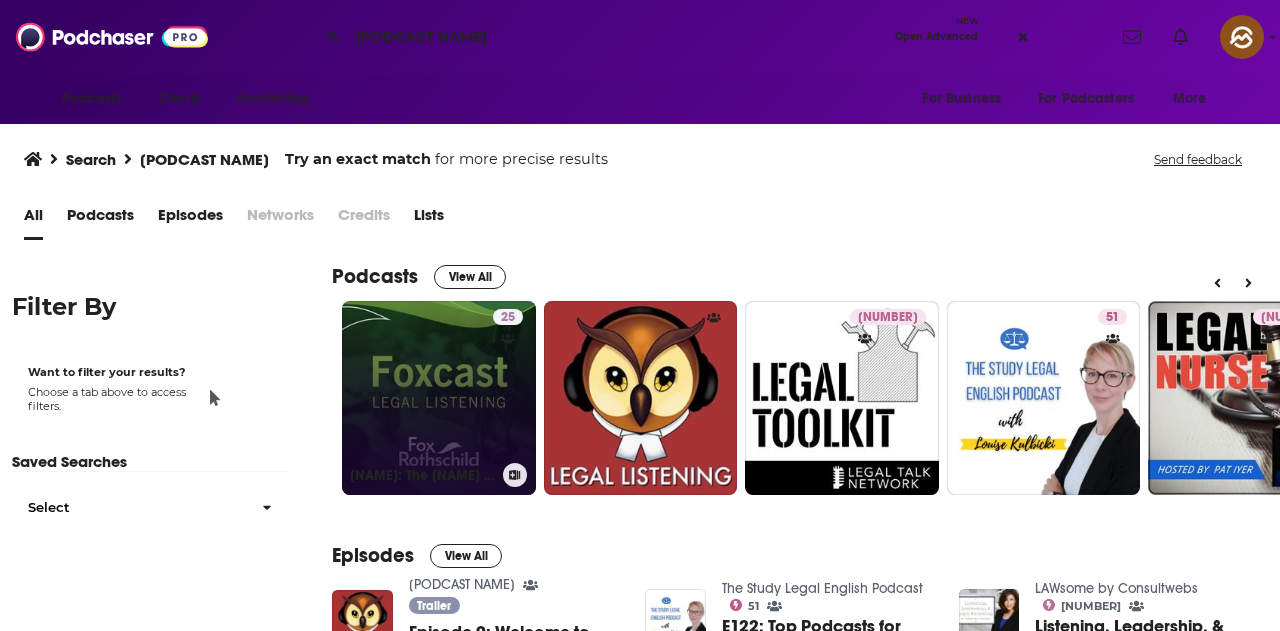 click on "[NUMBER] Legal Listening: The Fox Rothschild LLP Podcast" at bounding box center [439, 398] 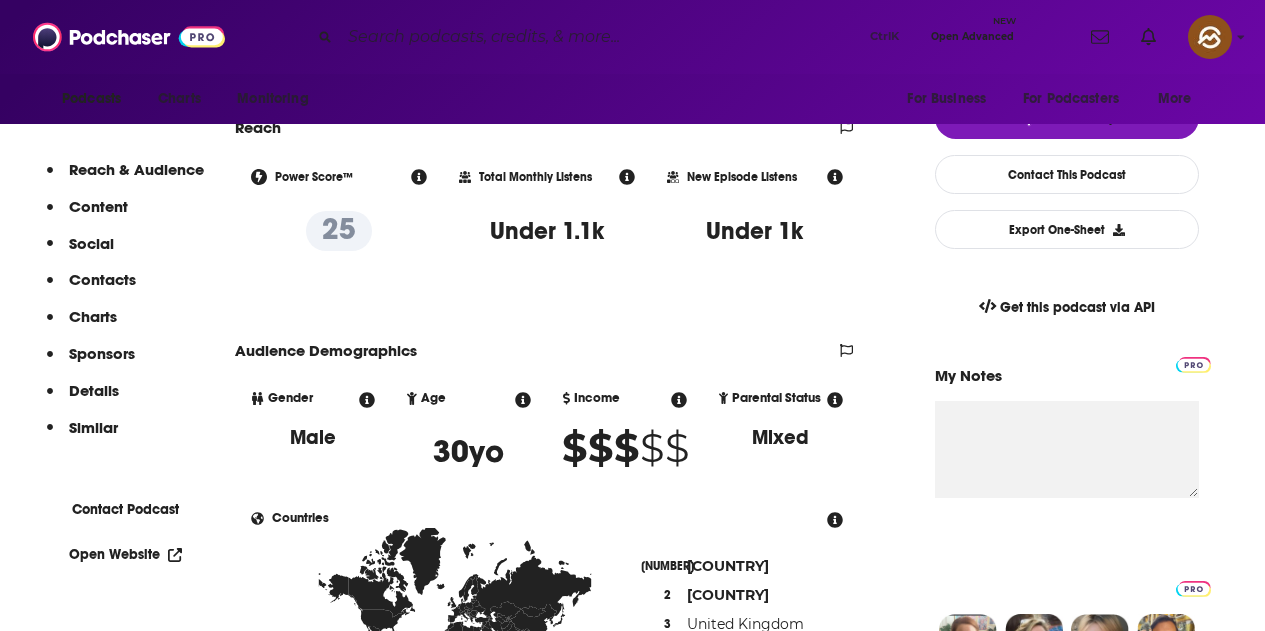 scroll, scrollTop: 6, scrollLeft: 0, axis: vertical 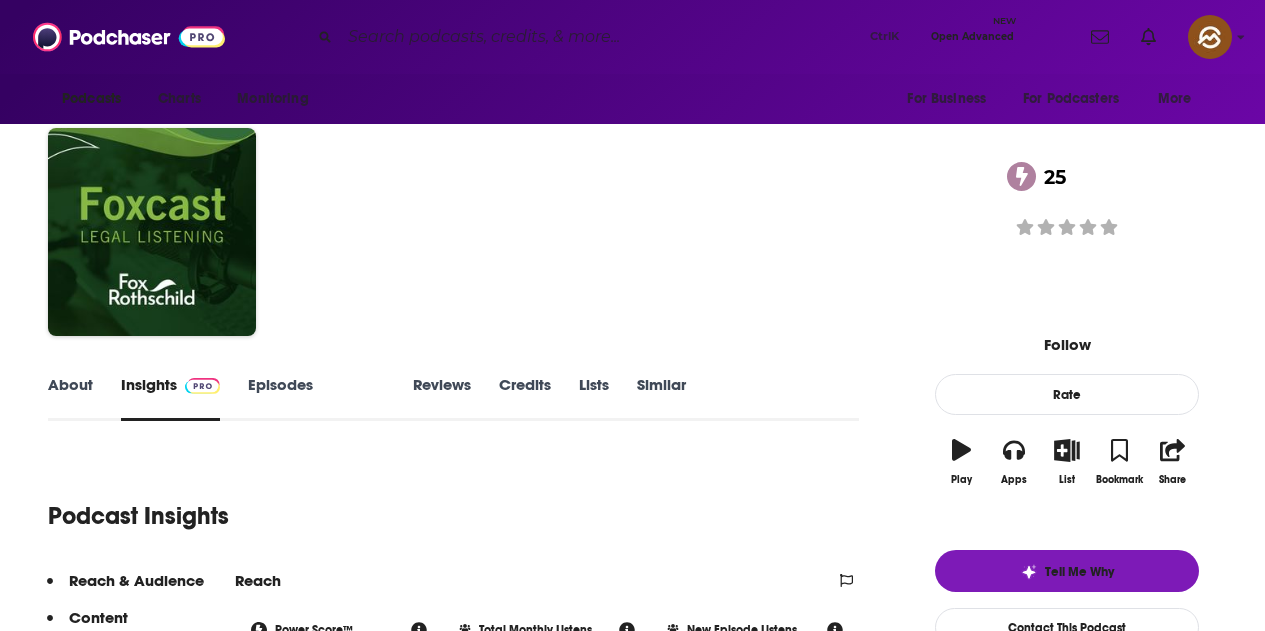 click on "Episodes [NUMBER]" at bounding box center [316, 398] 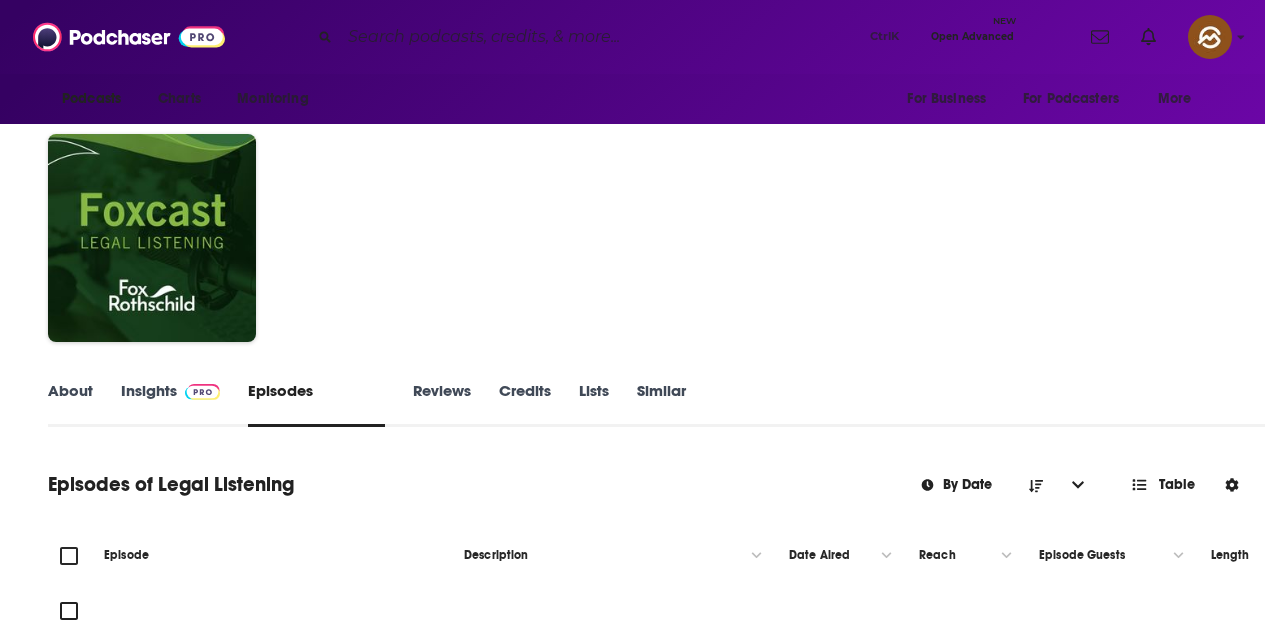 scroll, scrollTop: 51, scrollLeft: 0, axis: vertical 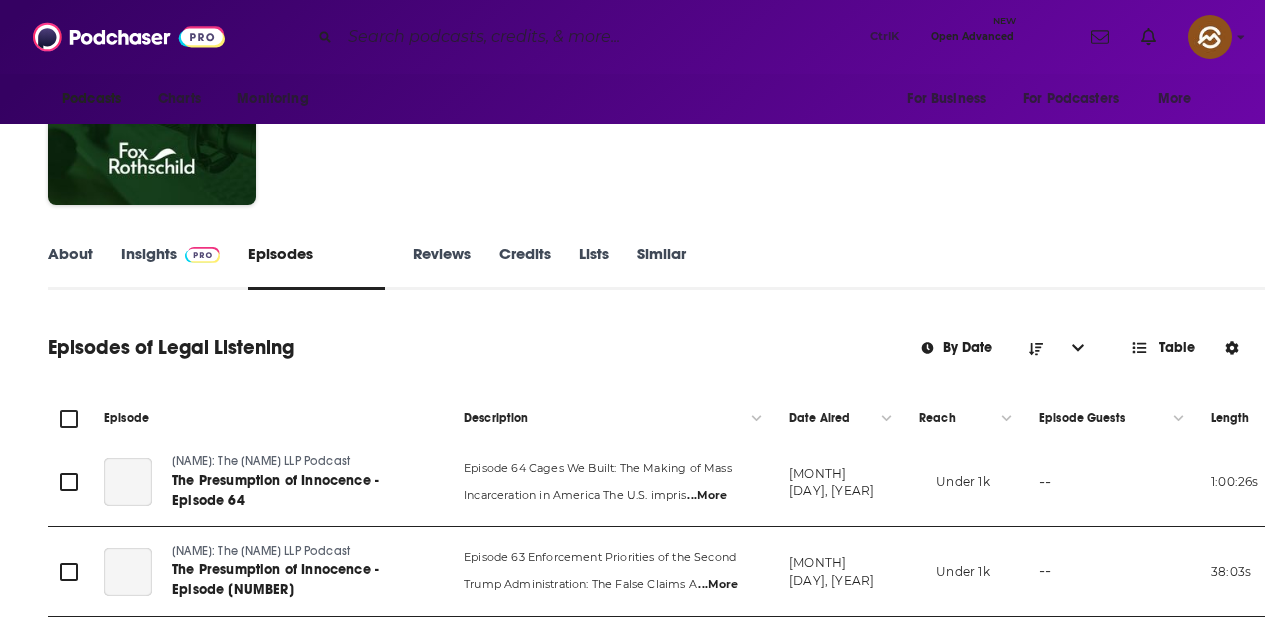 click at bounding box center [1341, 347] 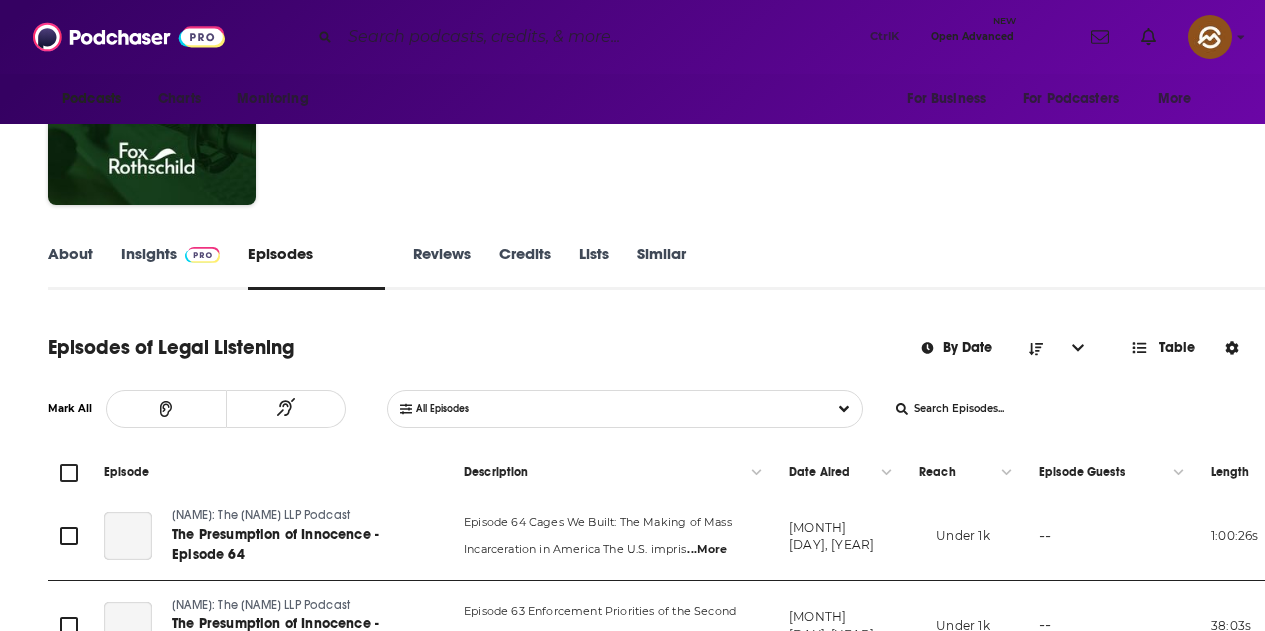 type 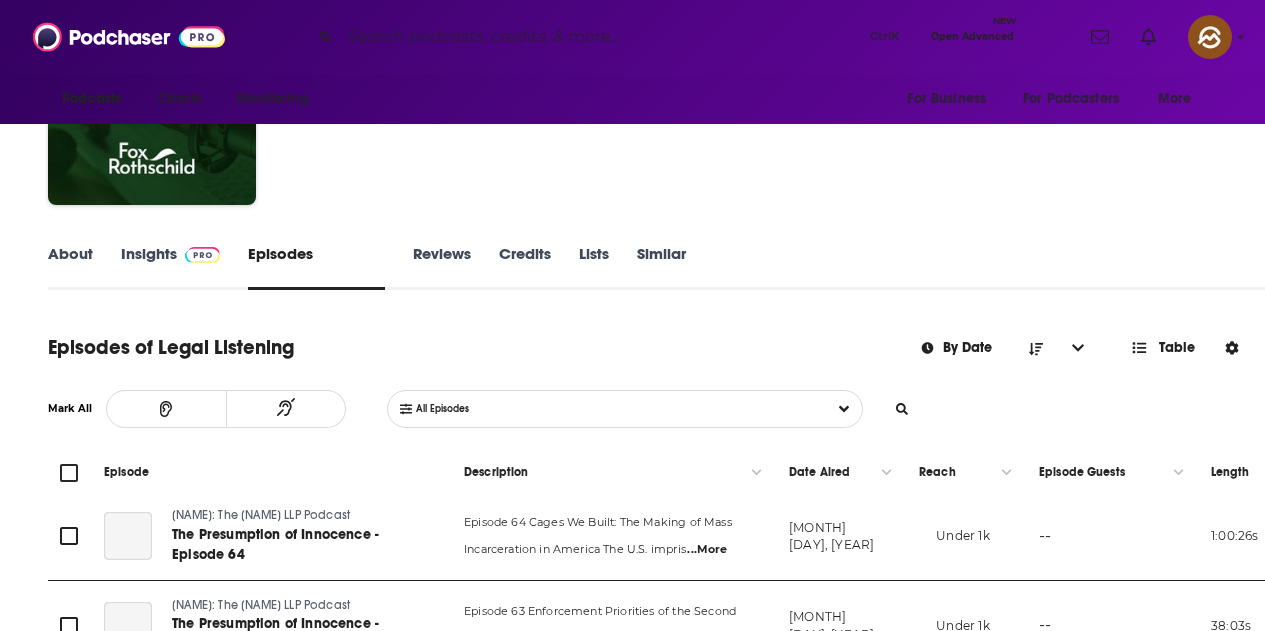 click on "List Search Input" at bounding box center (983, 409) 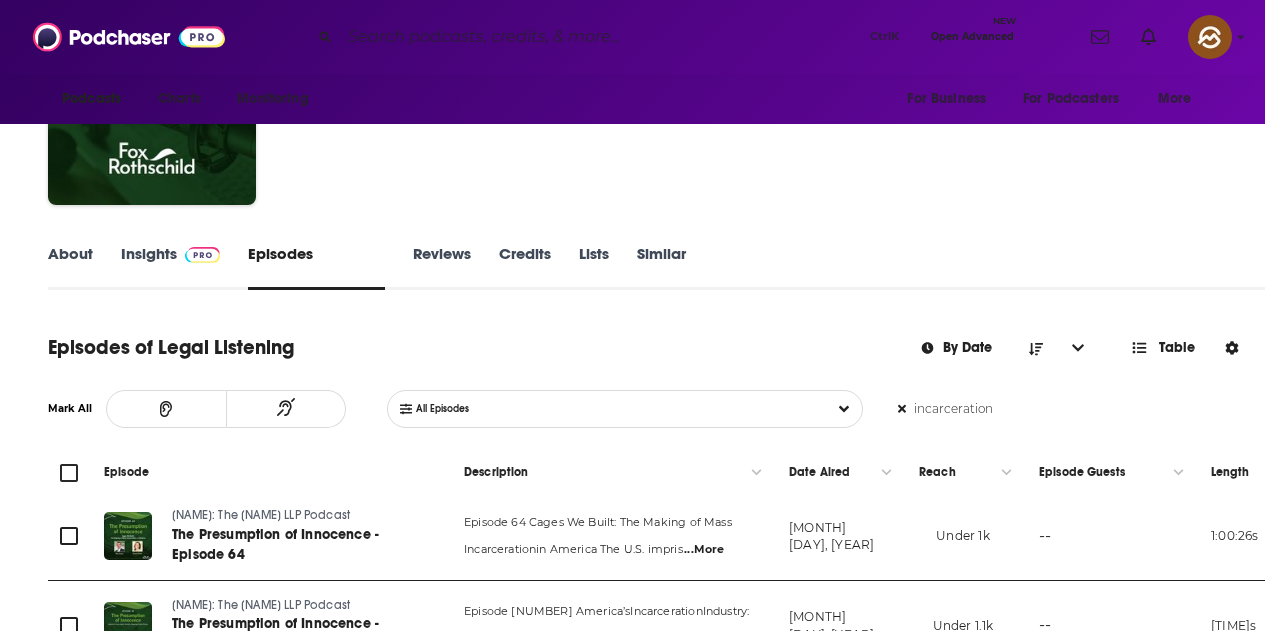 type on "incarceration" 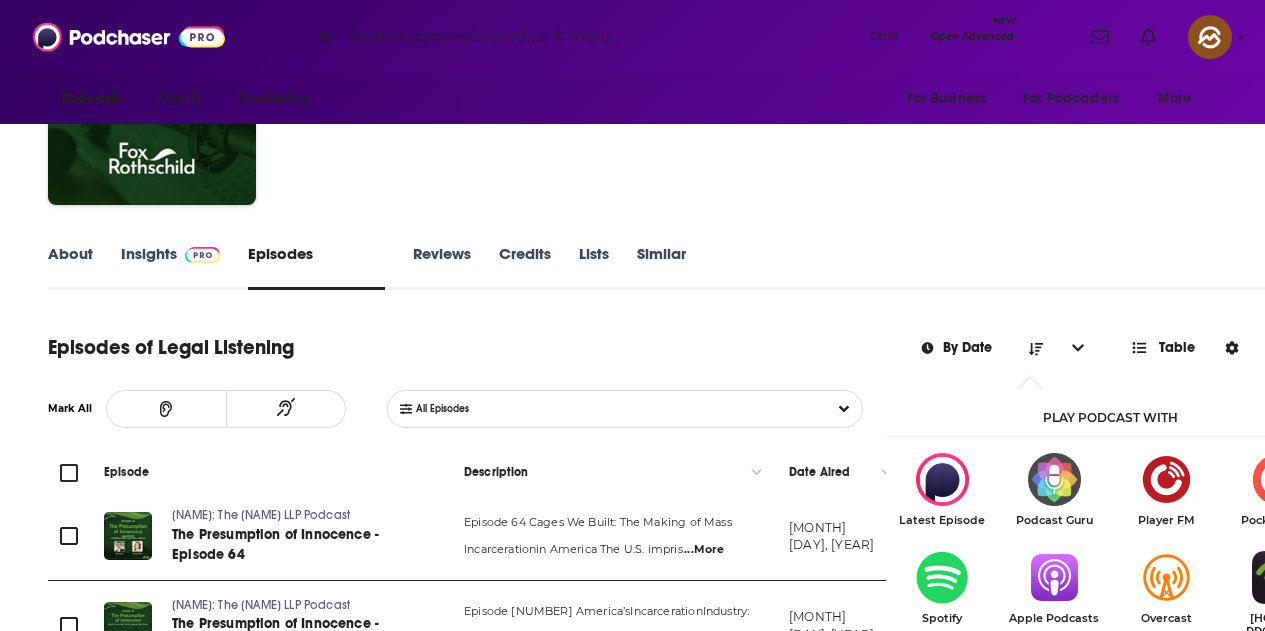 type 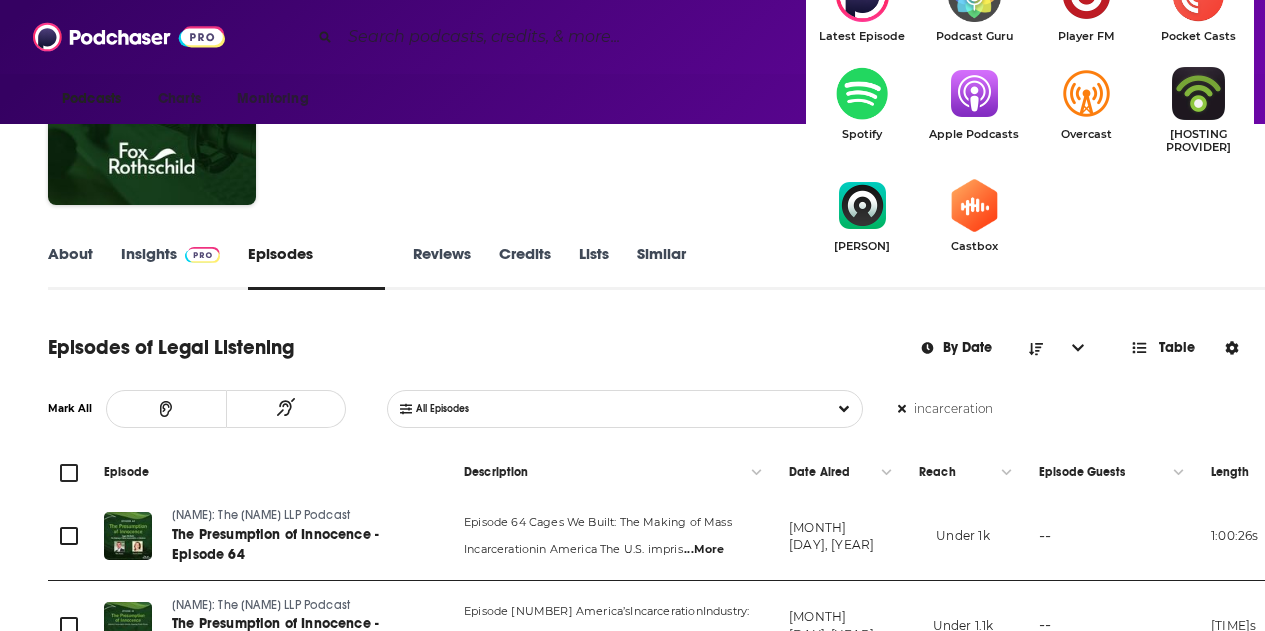 scroll, scrollTop: 177, scrollLeft: 0, axis: vertical 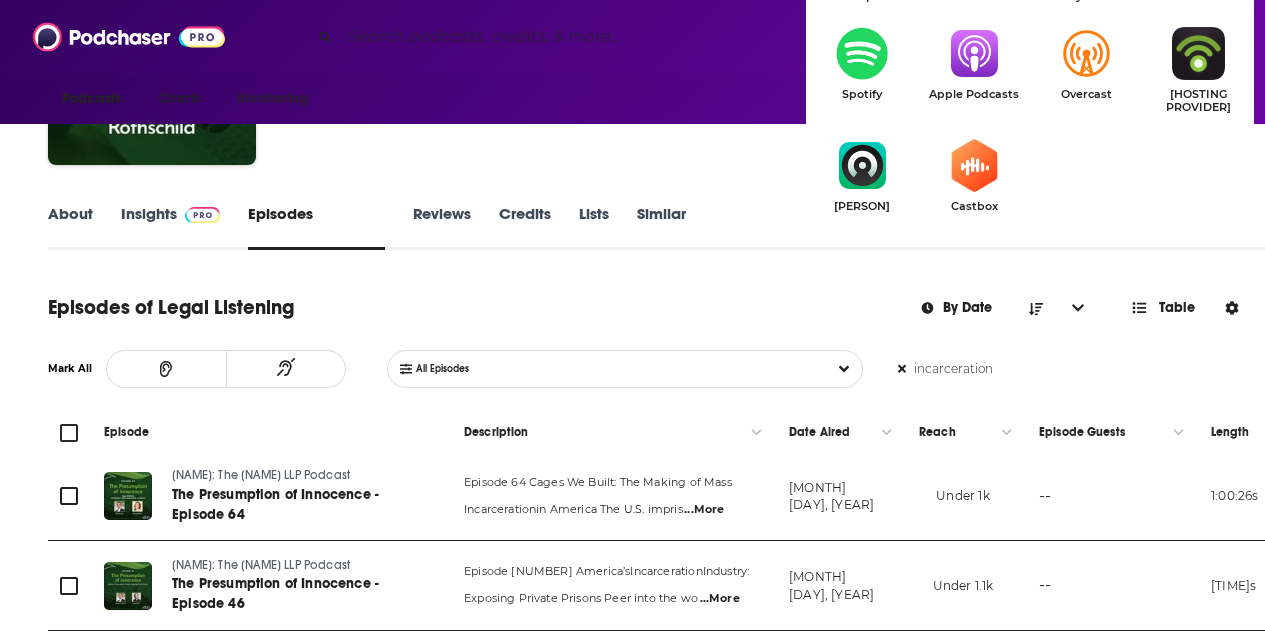 click at bounding box center [974, 53] 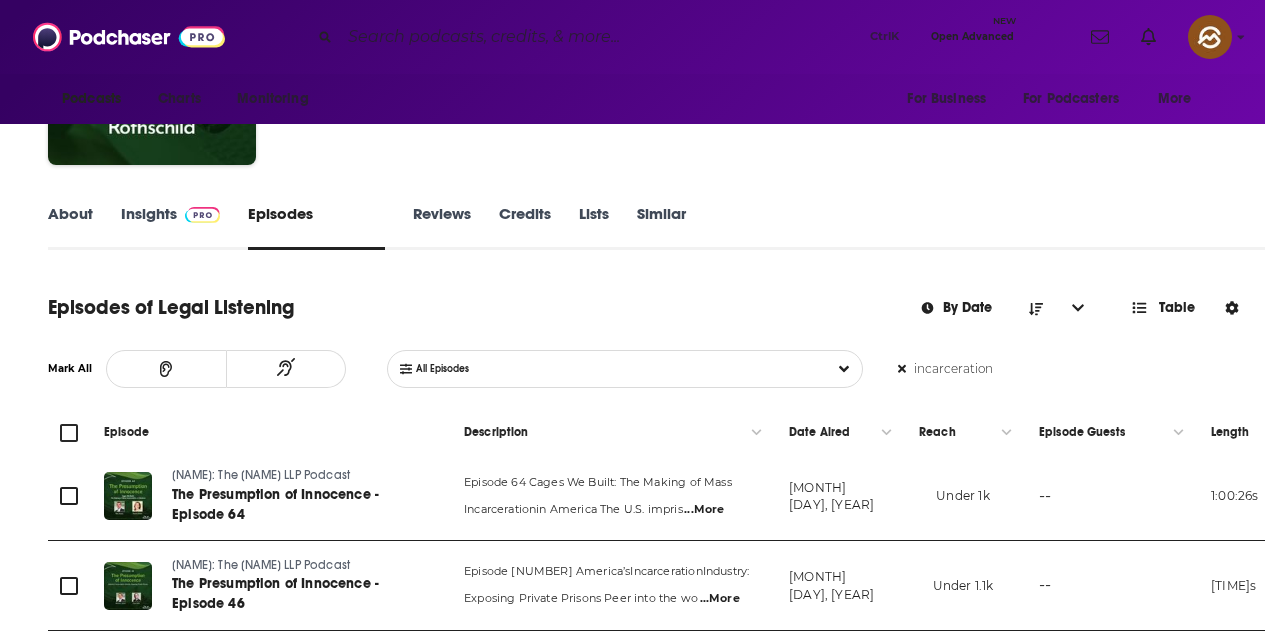 click on "Insights" at bounding box center [170, 227] 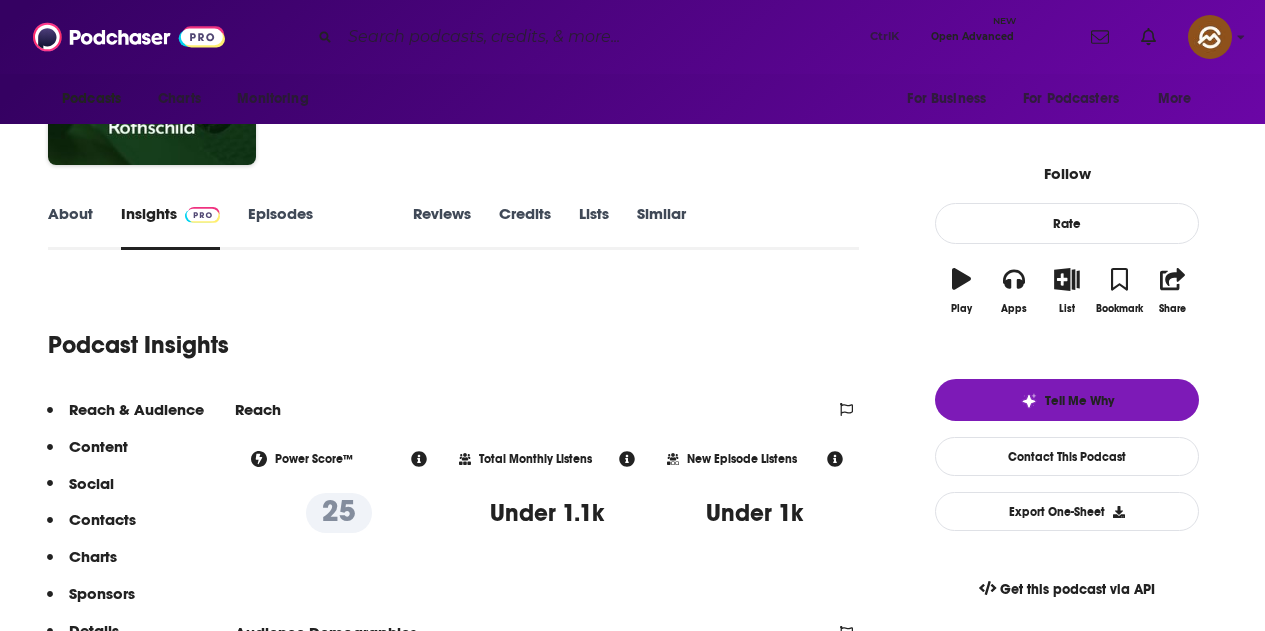 scroll, scrollTop: 0, scrollLeft: 0, axis: both 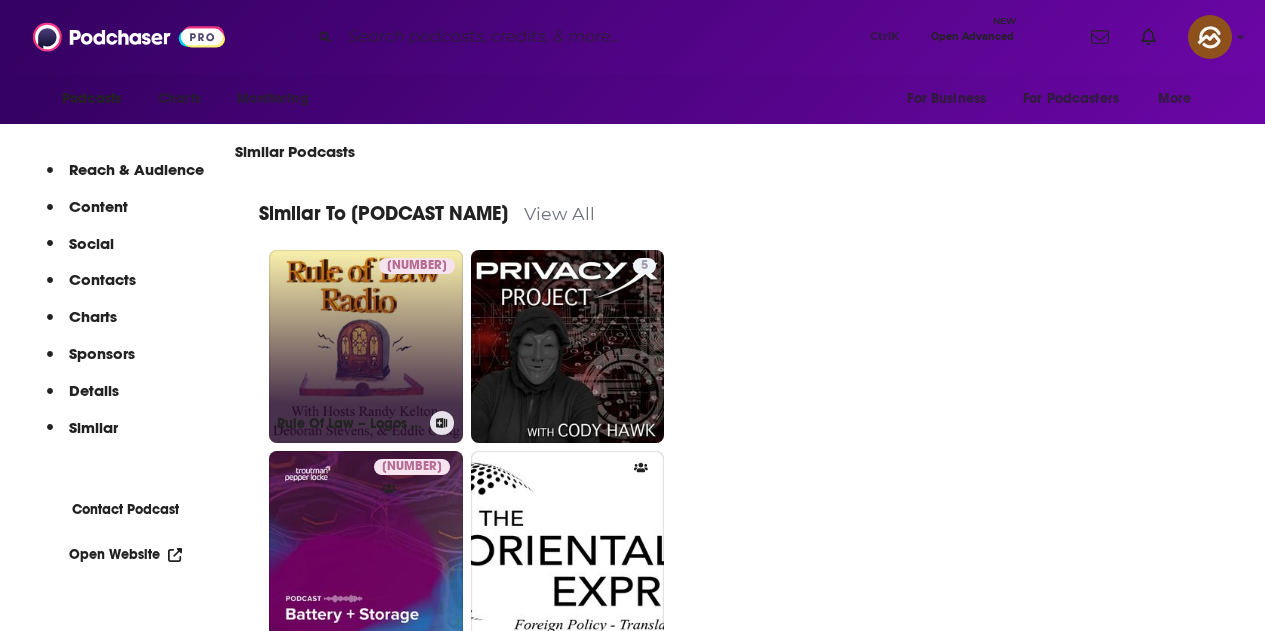 click on "[NUMBER] Rule Of Law – Logos Radio Network" at bounding box center [366, 347] 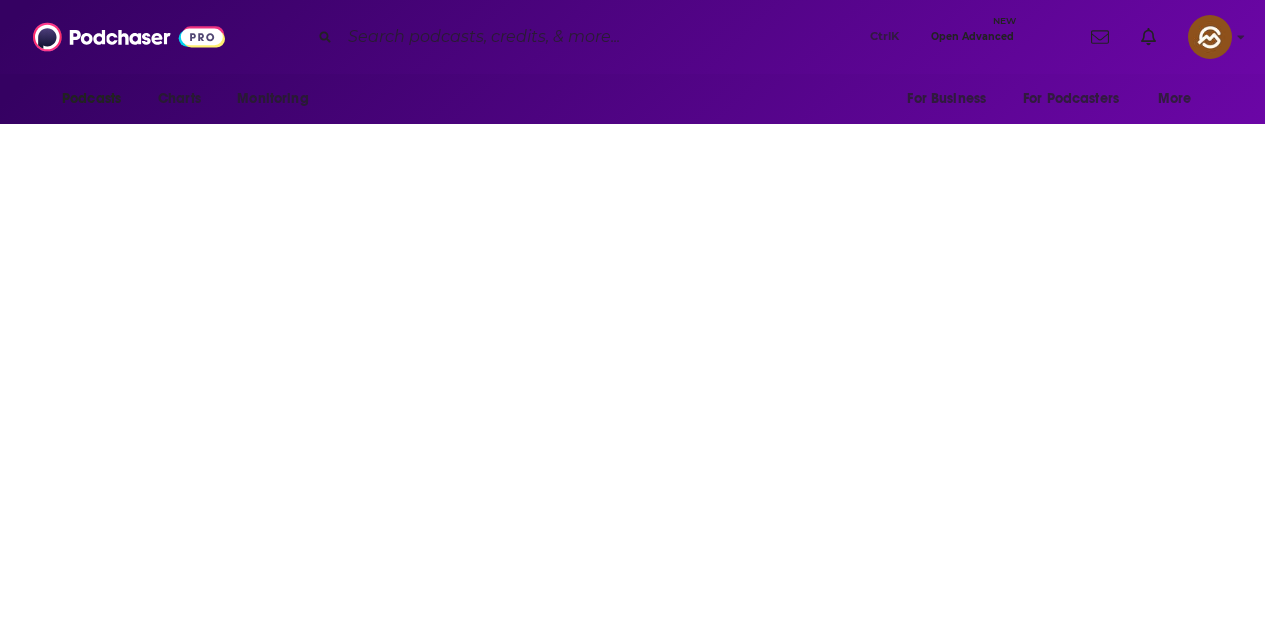 scroll, scrollTop: 0, scrollLeft: 0, axis: both 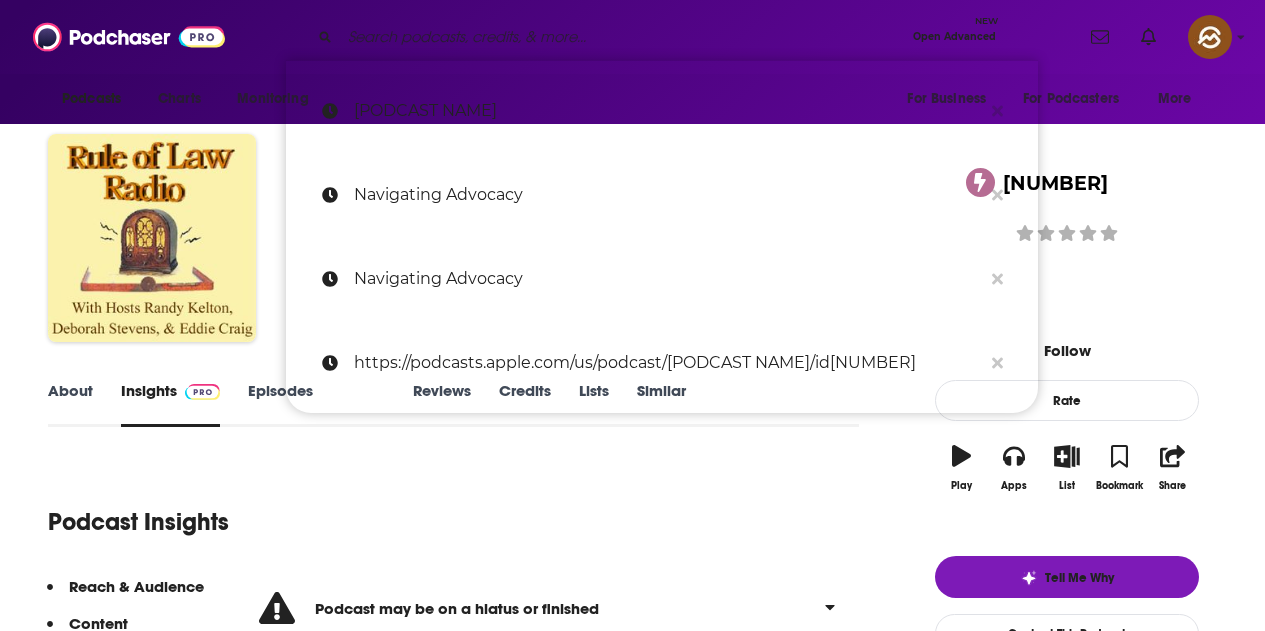 click at bounding box center (622, 37) 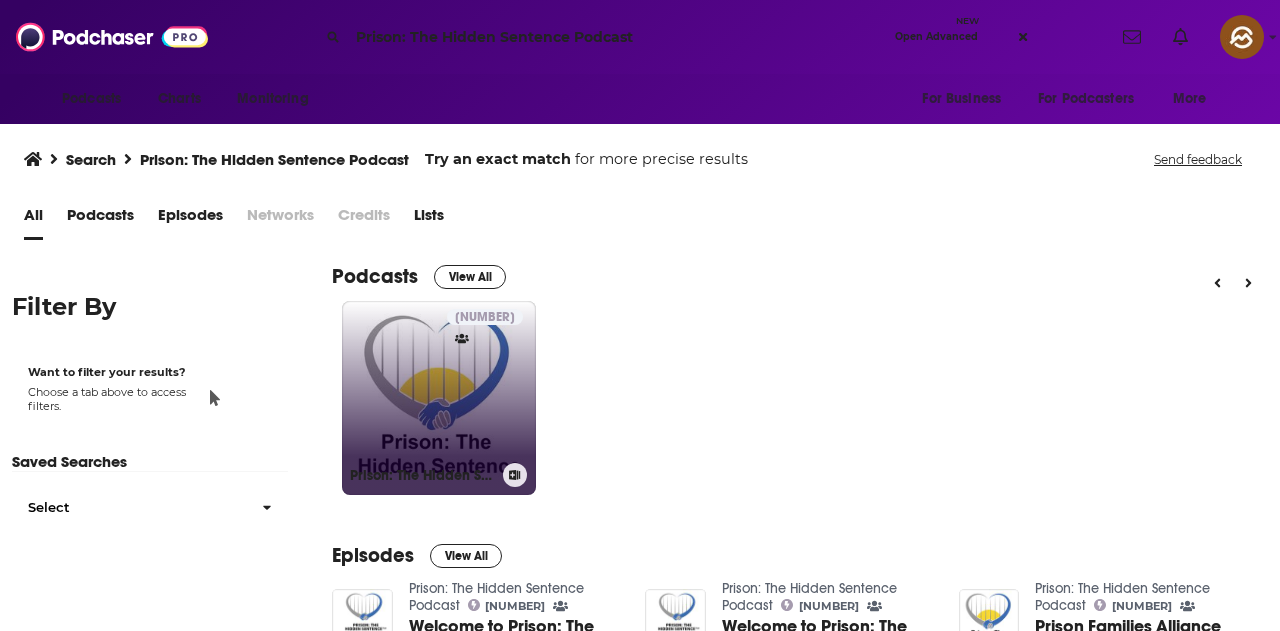 click on "[NUMBER] Prison: The Hidden Sentence Podcast" at bounding box center [439, 398] 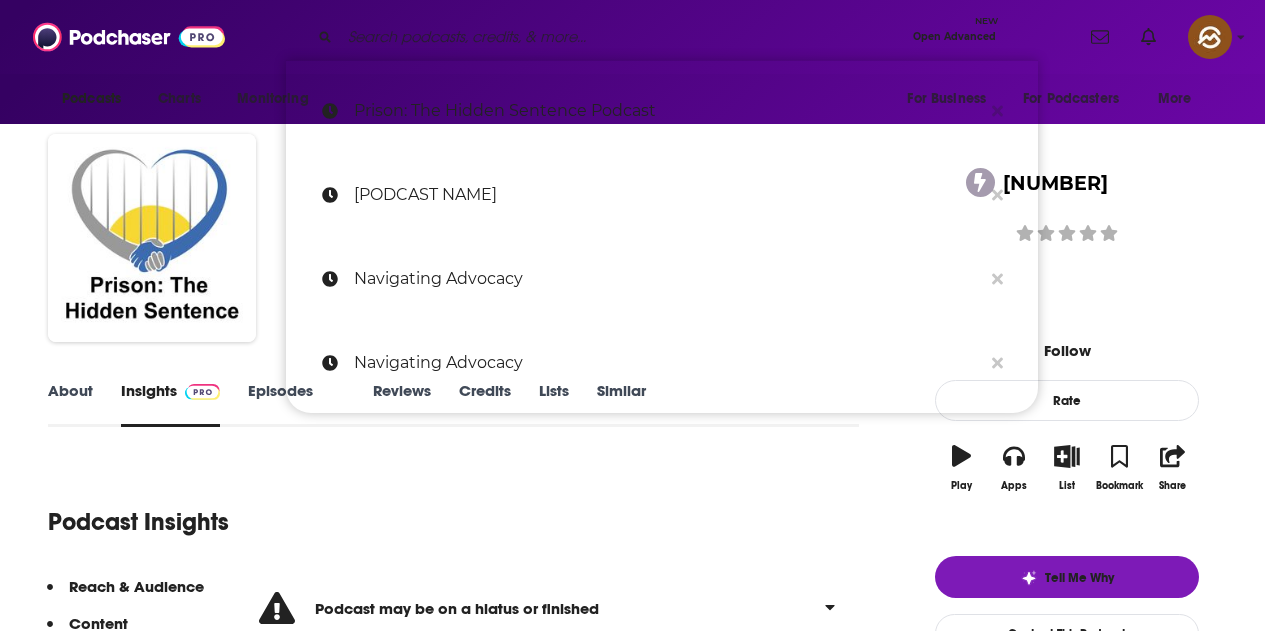 click at bounding box center [622, 37] 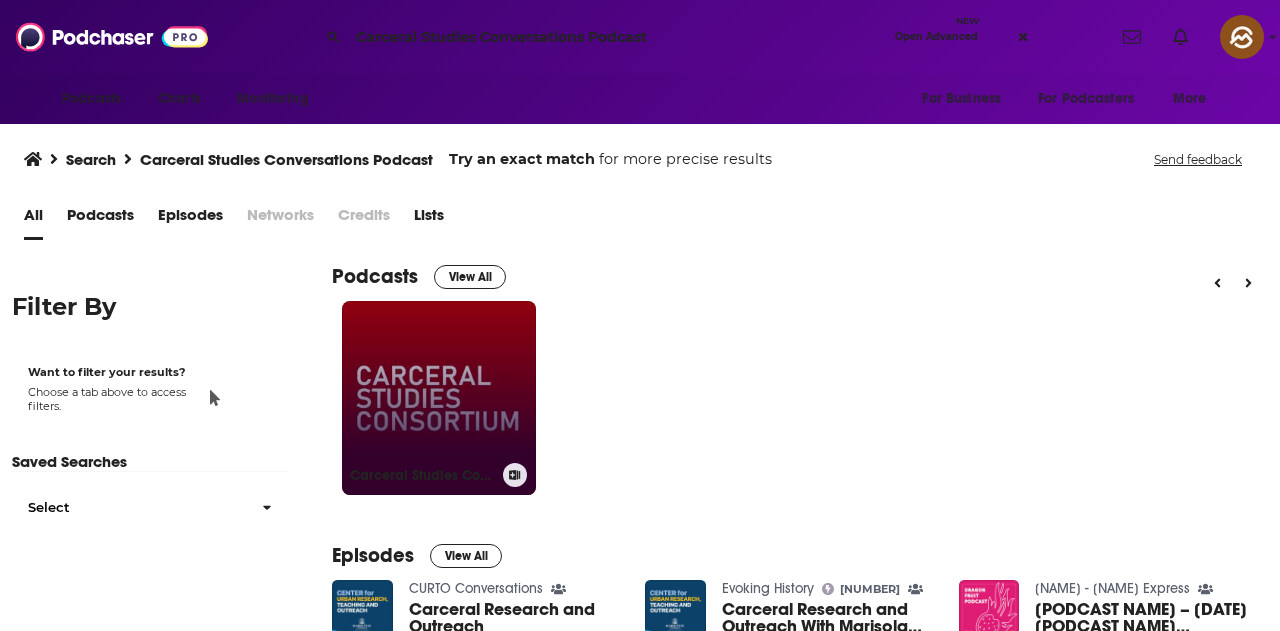 click on "Carceral Studies Conversations" at bounding box center [439, 398] 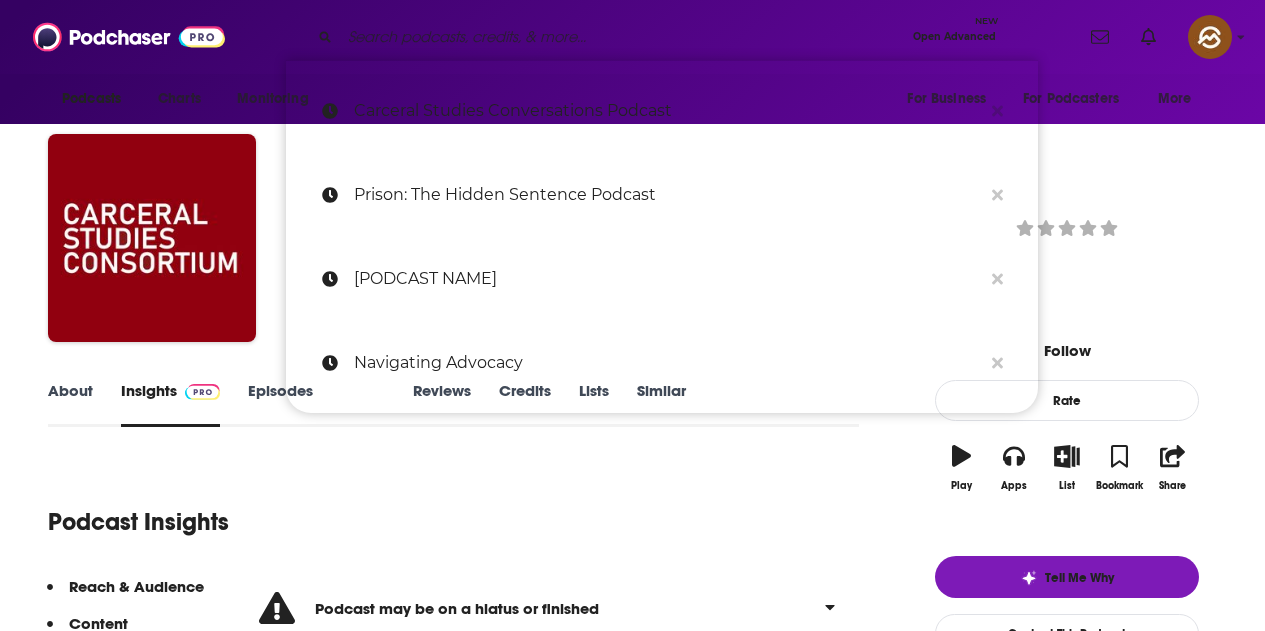 click at bounding box center (622, 37) 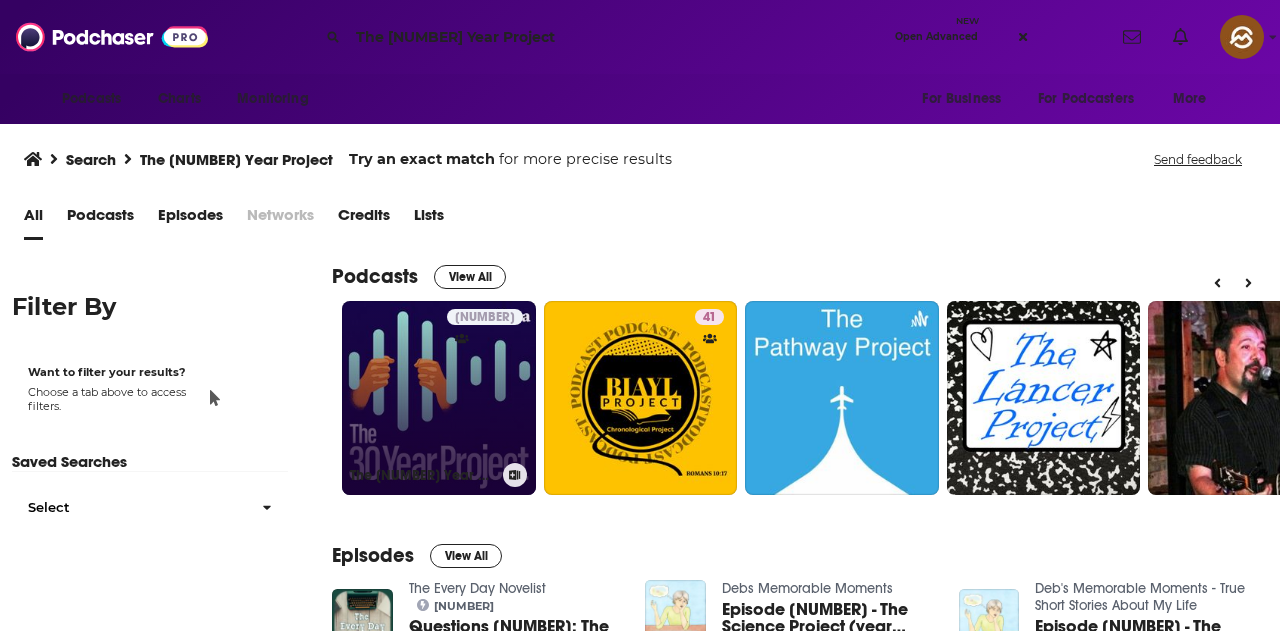 click on "[NUMBER] The [NUMBER] Year Project" at bounding box center [439, 398] 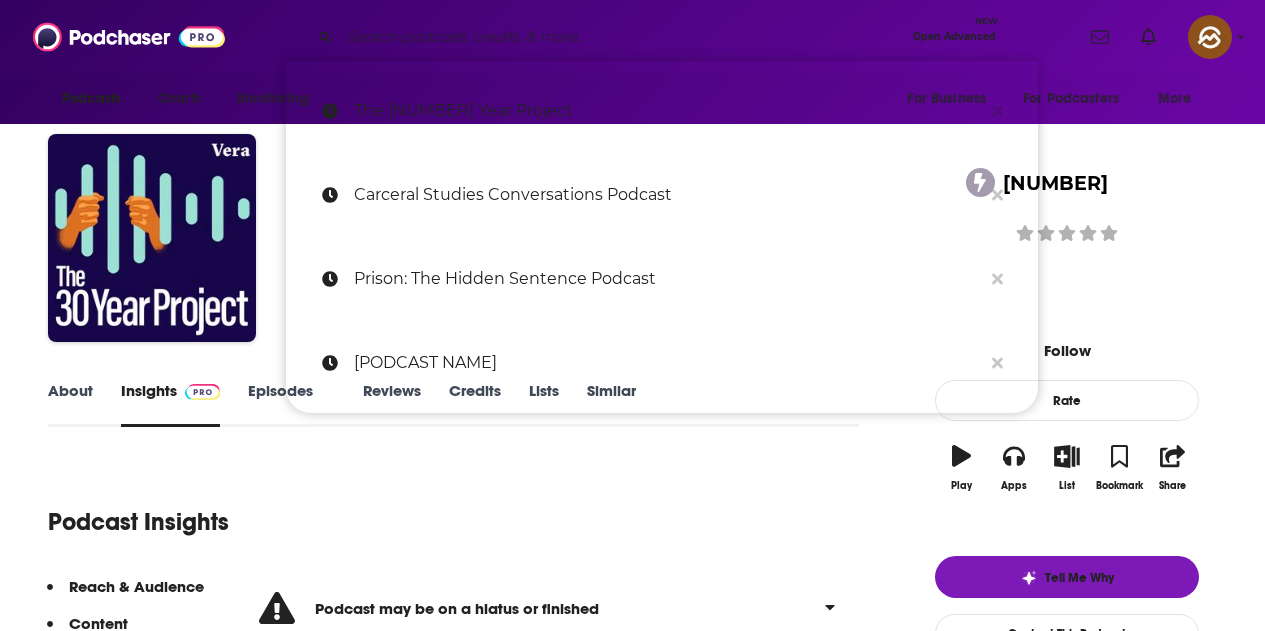 click at bounding box center (622, 37) 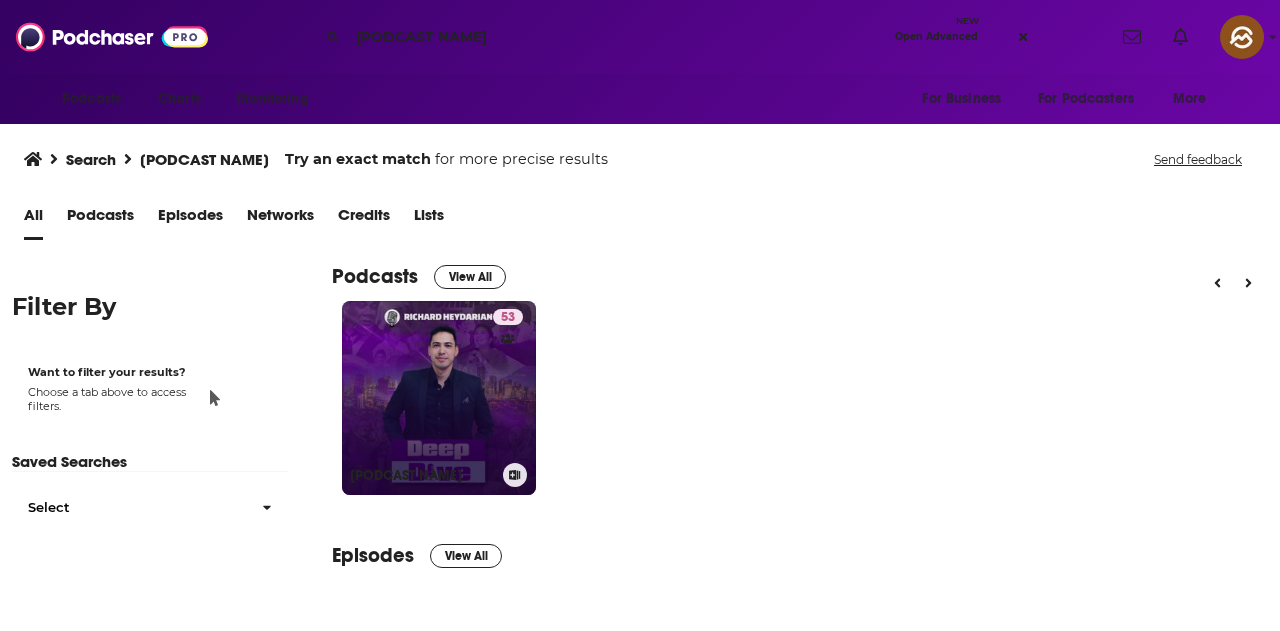 click on "53" at bounding box center [510, 386] 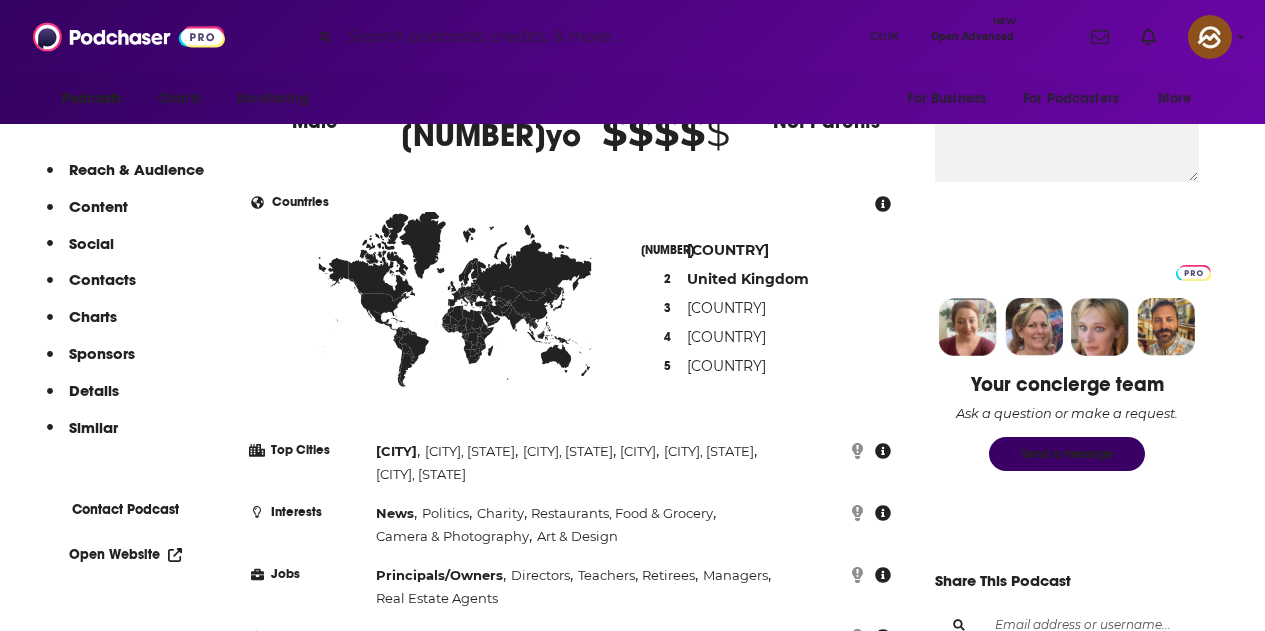 scroll, scrollTop: 0, scrollLeft: 0, axis: both 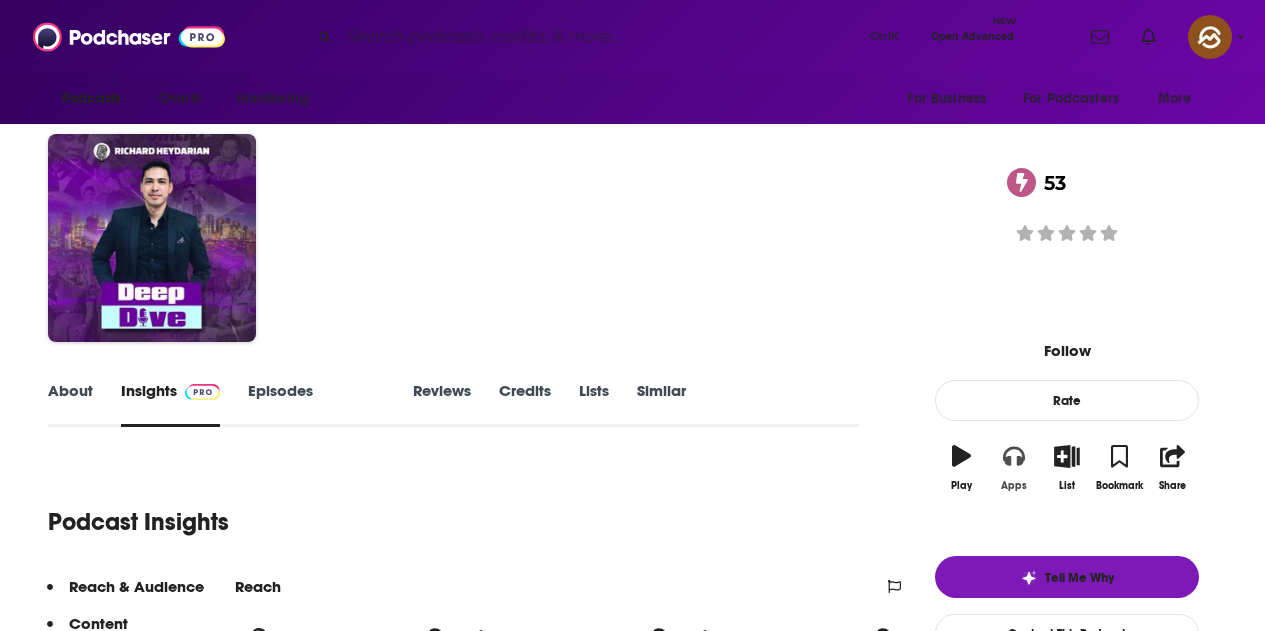 click on "Apps" at bounding box center (961, 468) 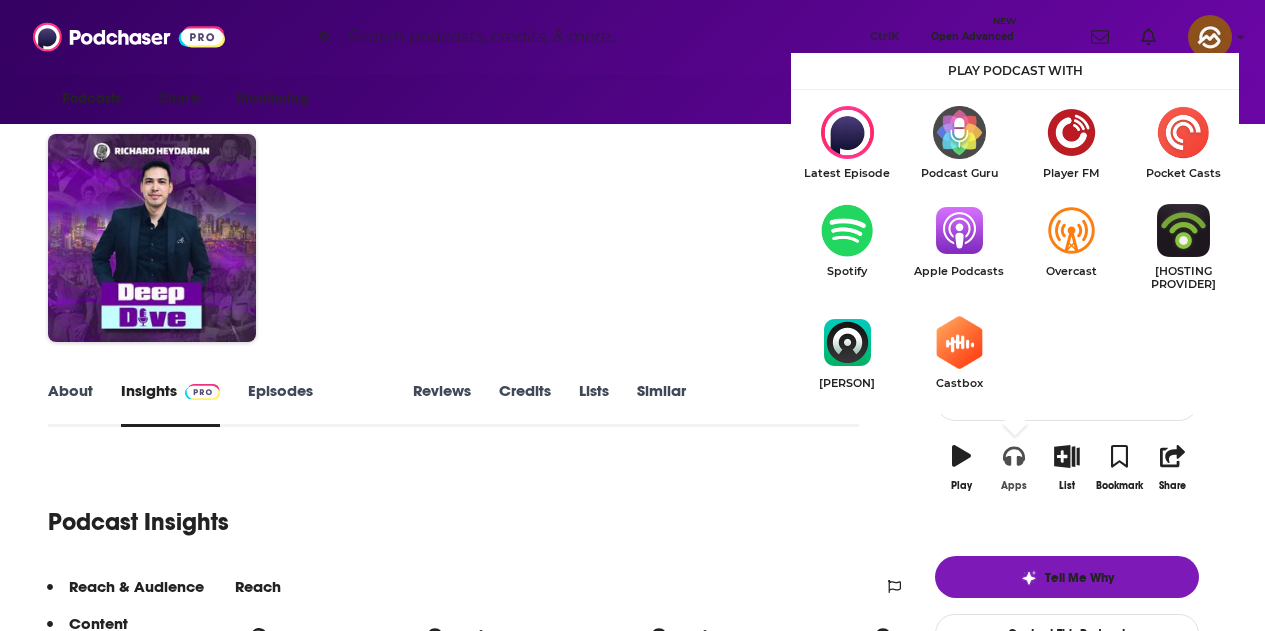 type 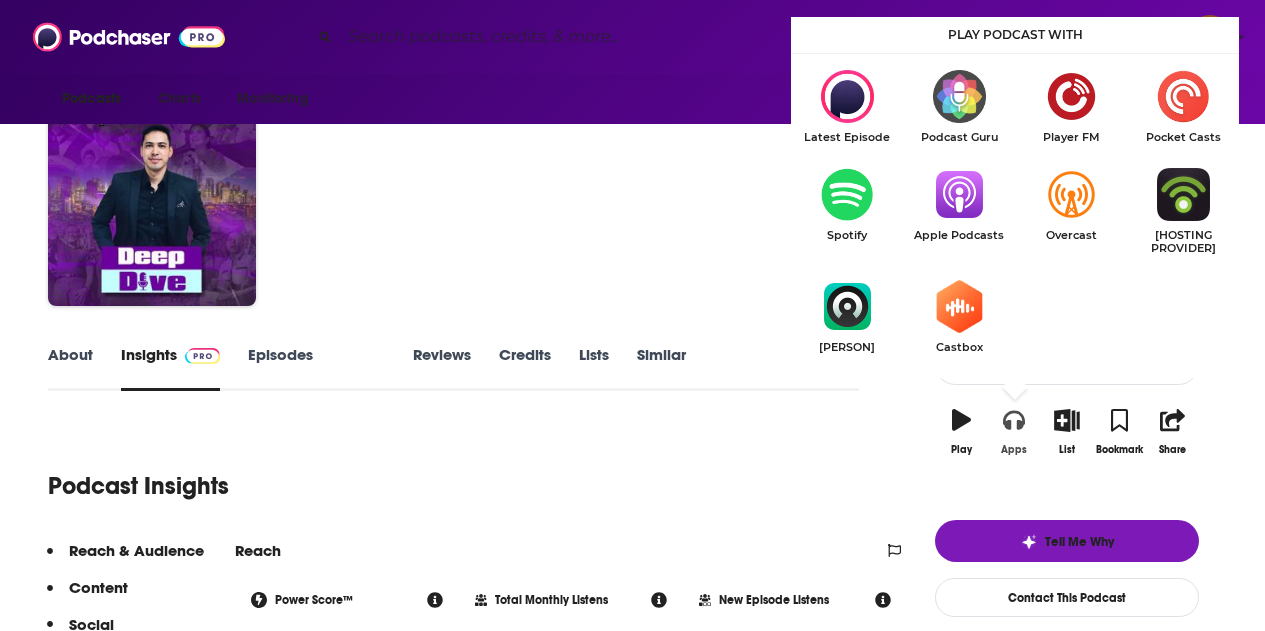 scroll, scrollTop: 40, scrollLeft: 0, axis: vertical 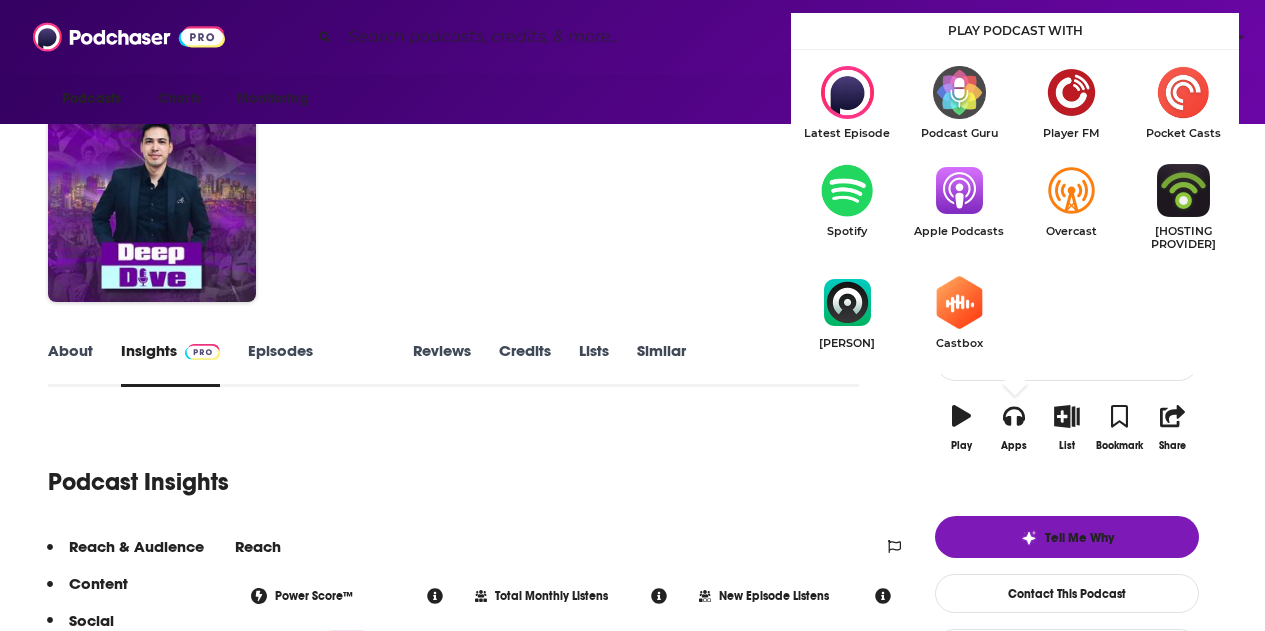 click at bounding box center (959, 190) 